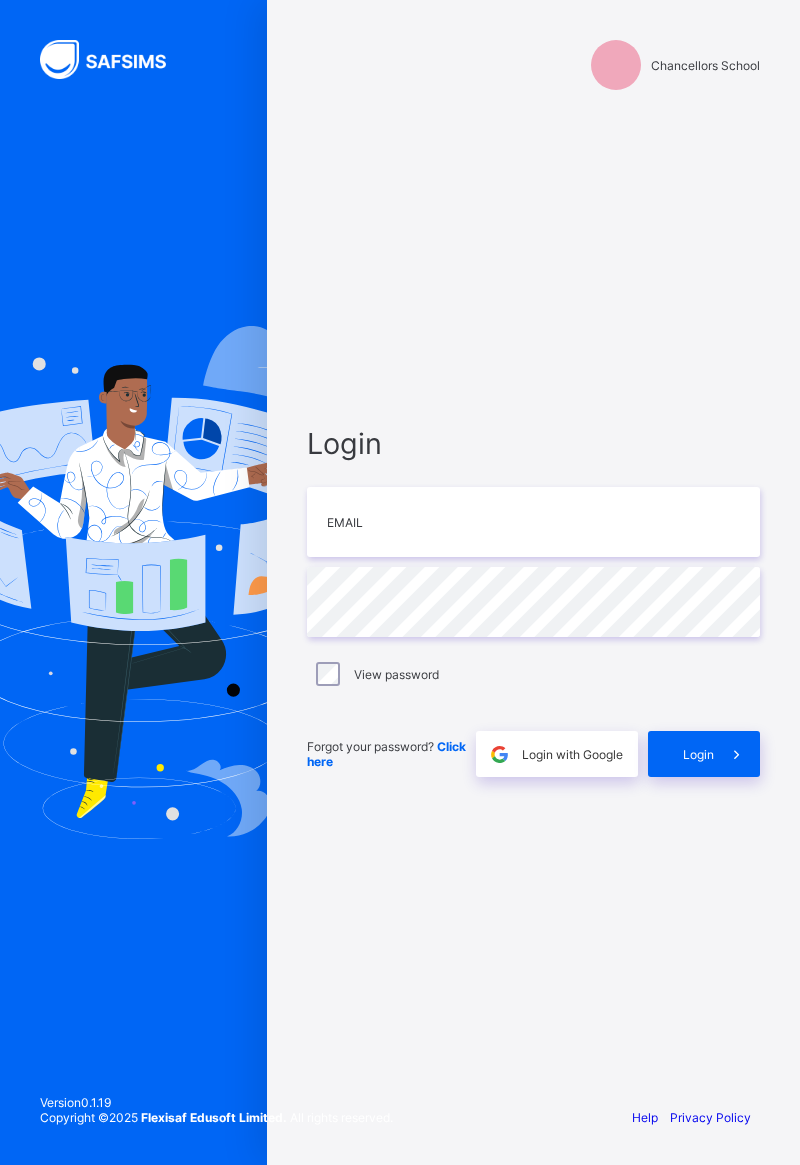 scroll, scrollTop: 0, scrollLeft: 0, axis: both 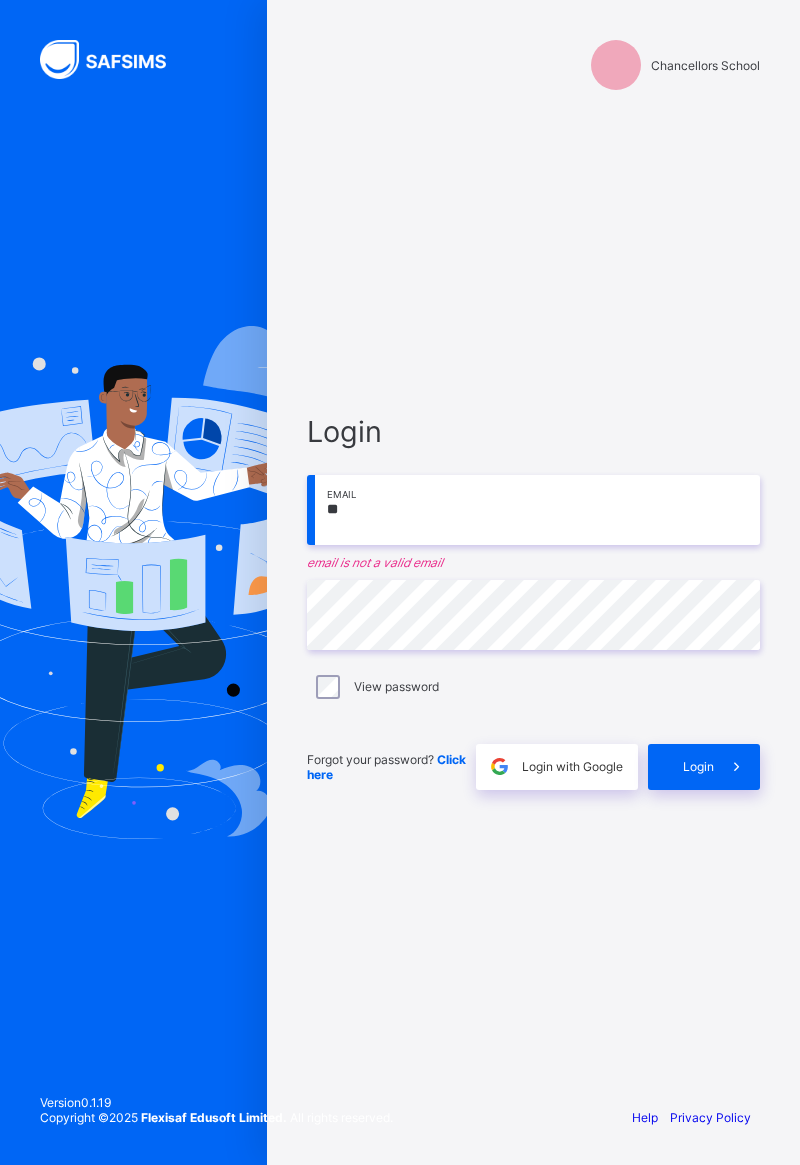type on "*" 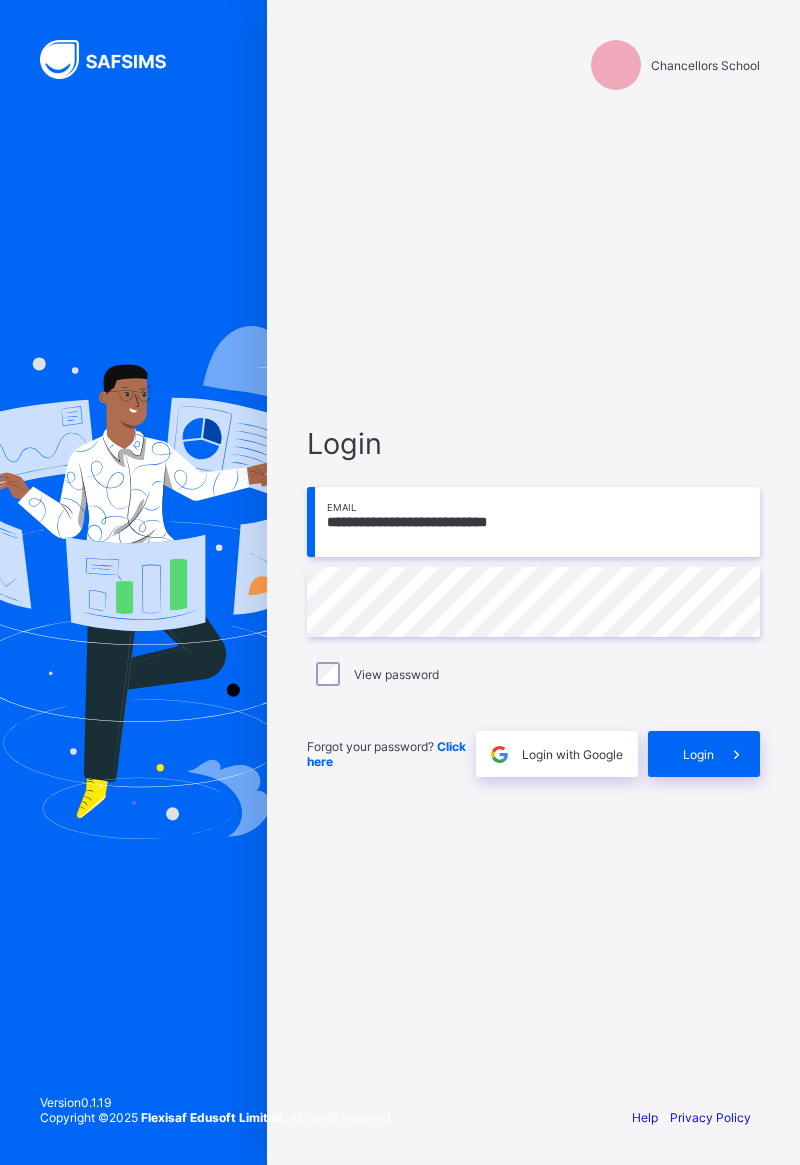 type on "**********" 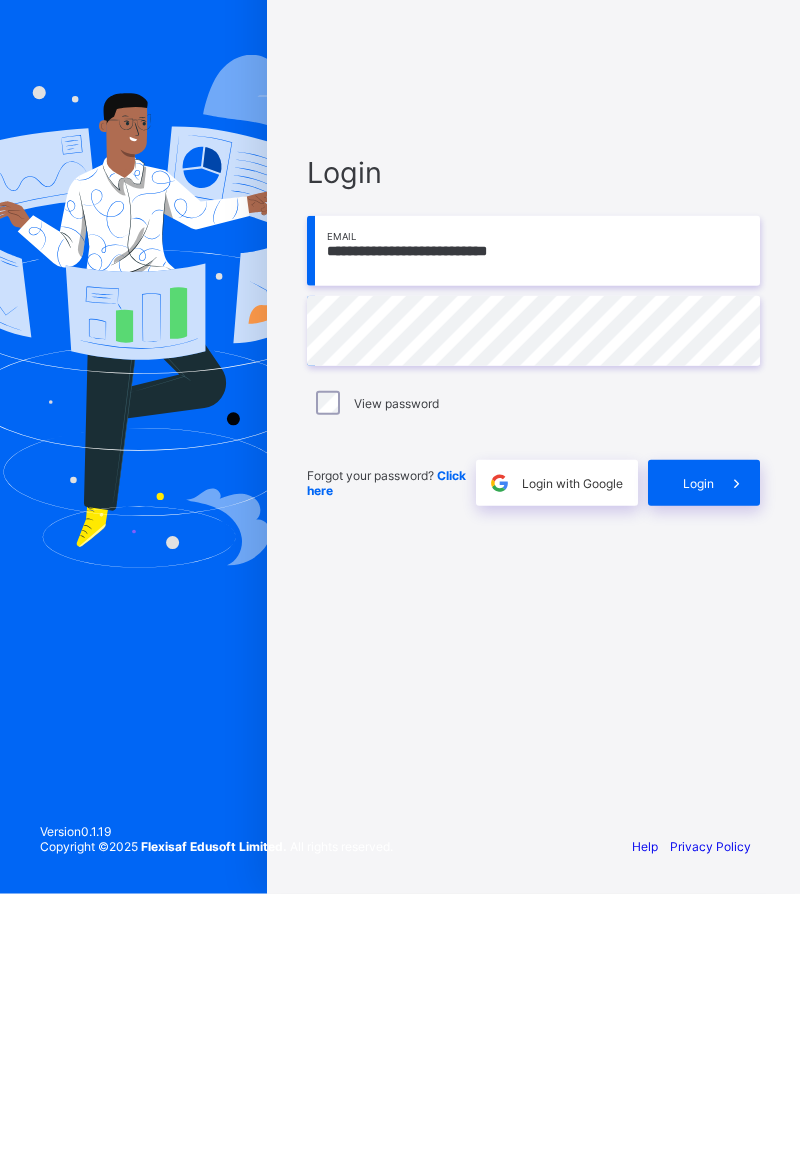 click on "Login" at bounding box center (698, 754) 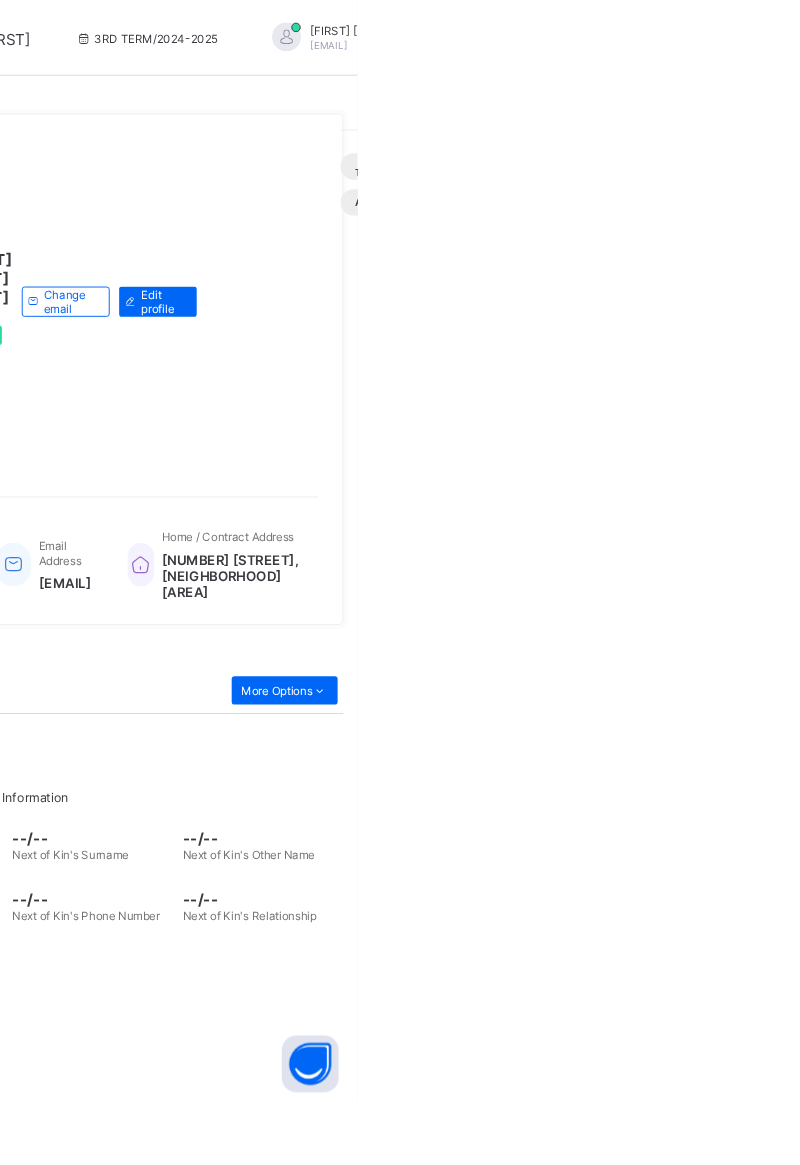 scroll, scrollTop: 0, scrollLeft: 0, axis: both 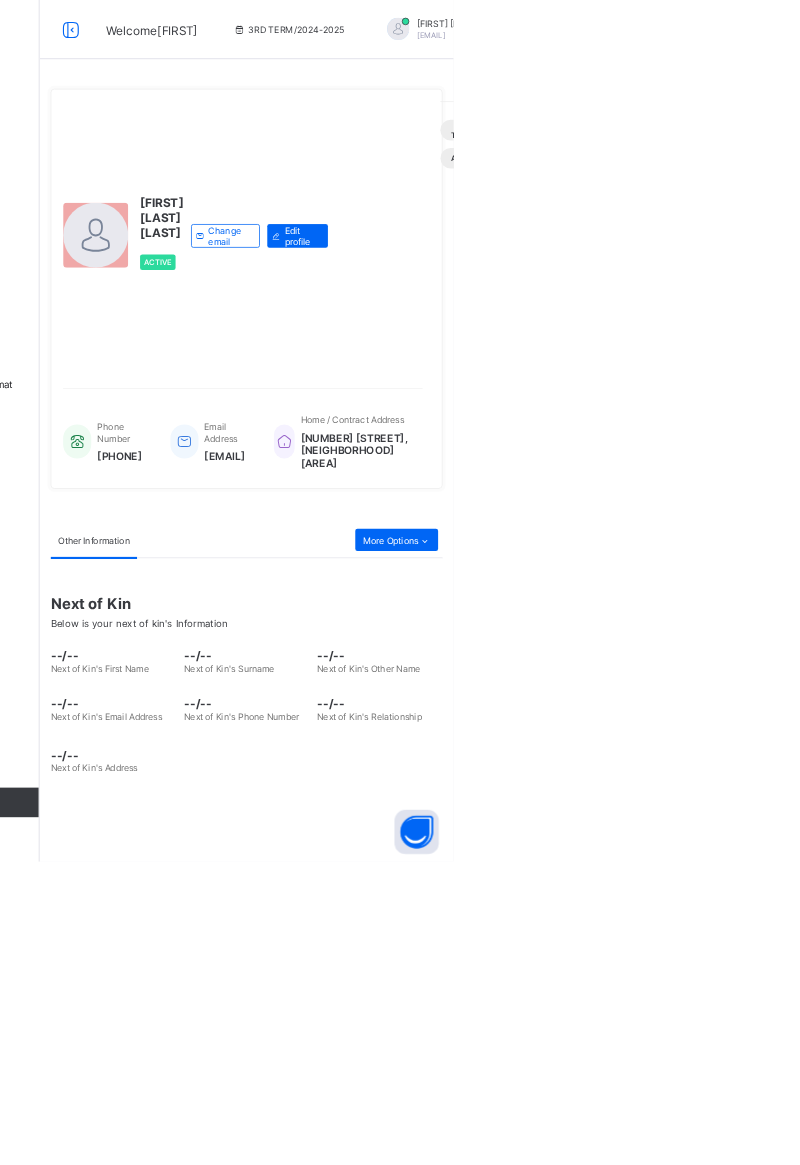 click at bounding box center (282, 40) 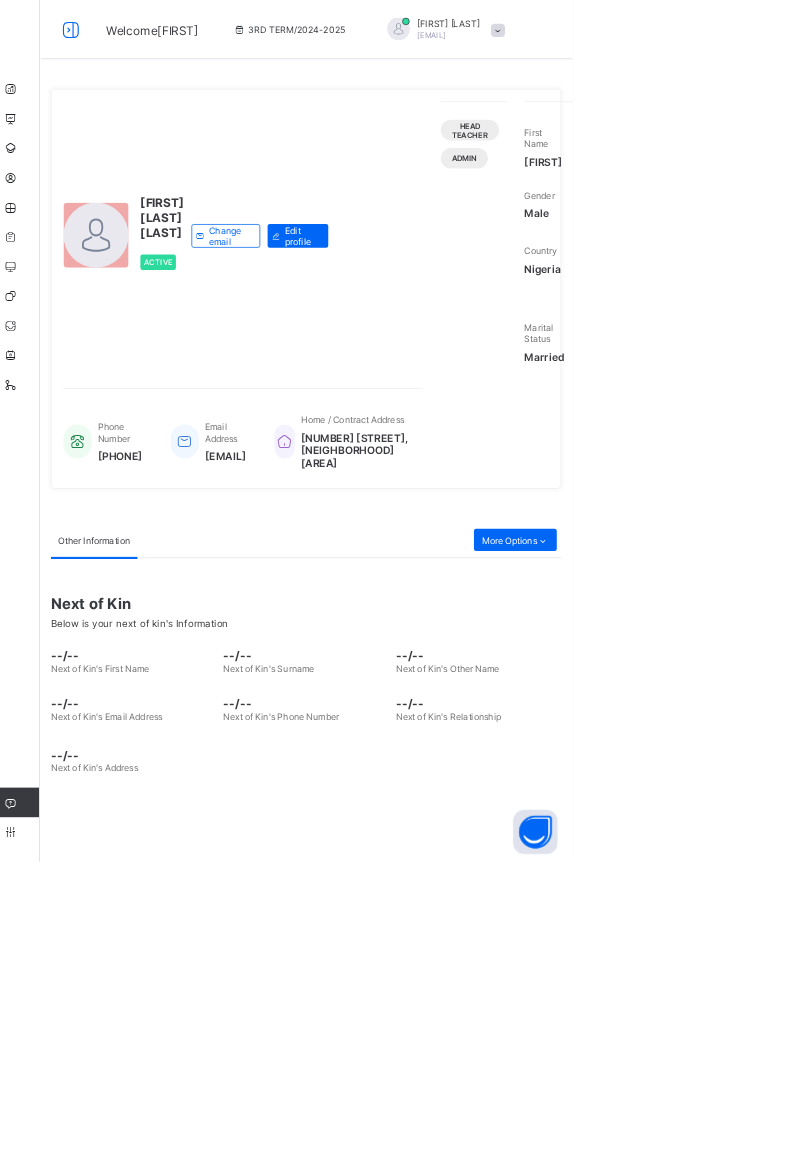 scroll, scrollTop: 0, scrollLeft: 0, axis: both 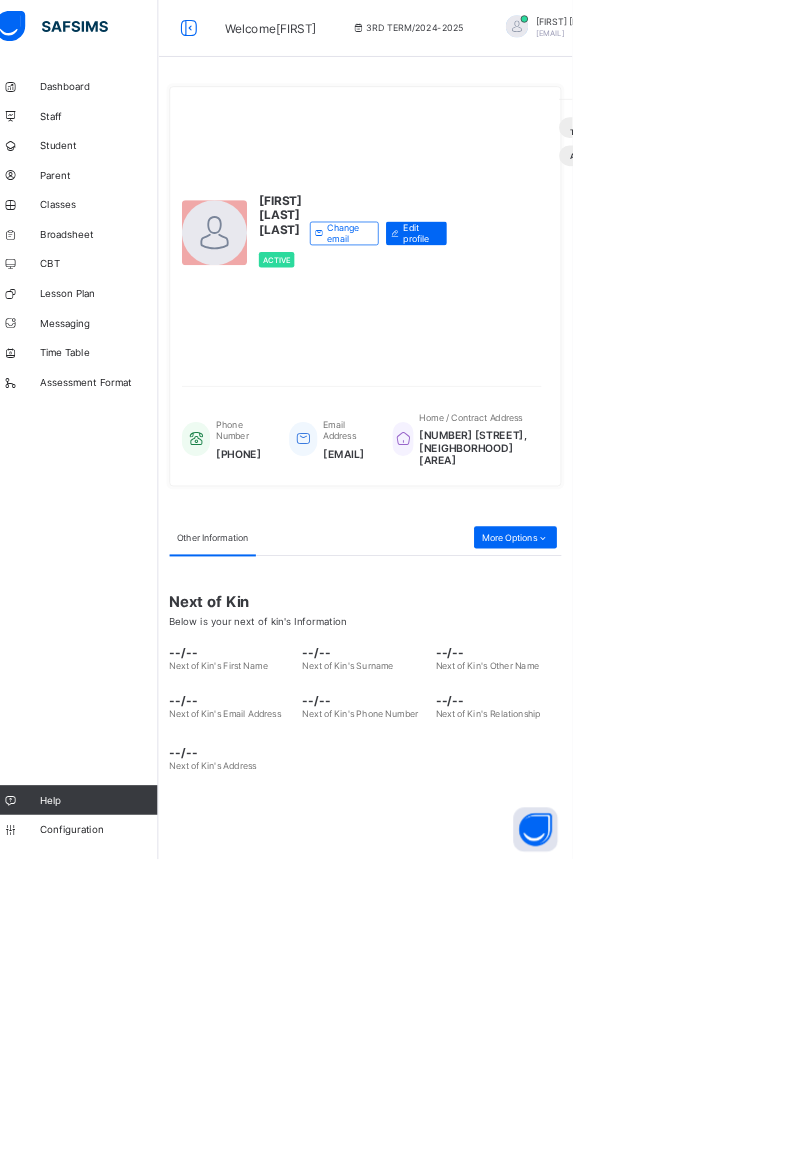 click on "Classes" at bounding box center (160, 280) 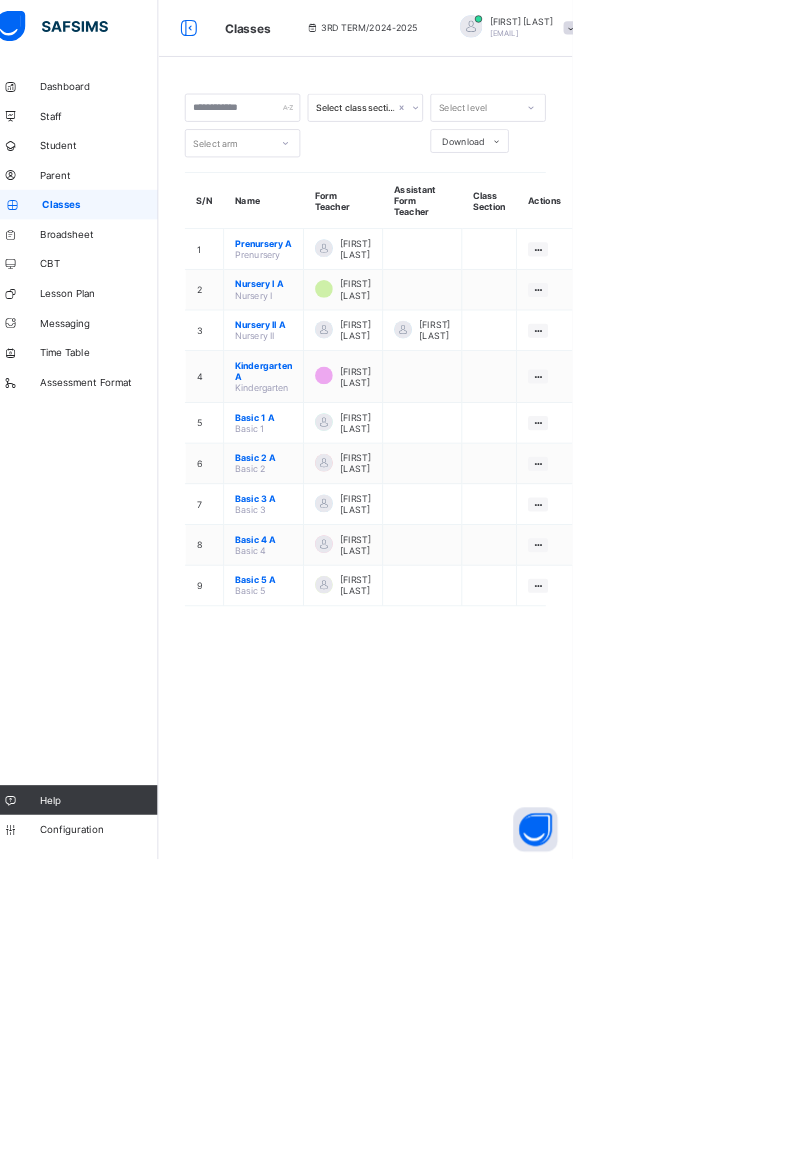 click on "Basic 4   A" at bounding box center [382, 732] 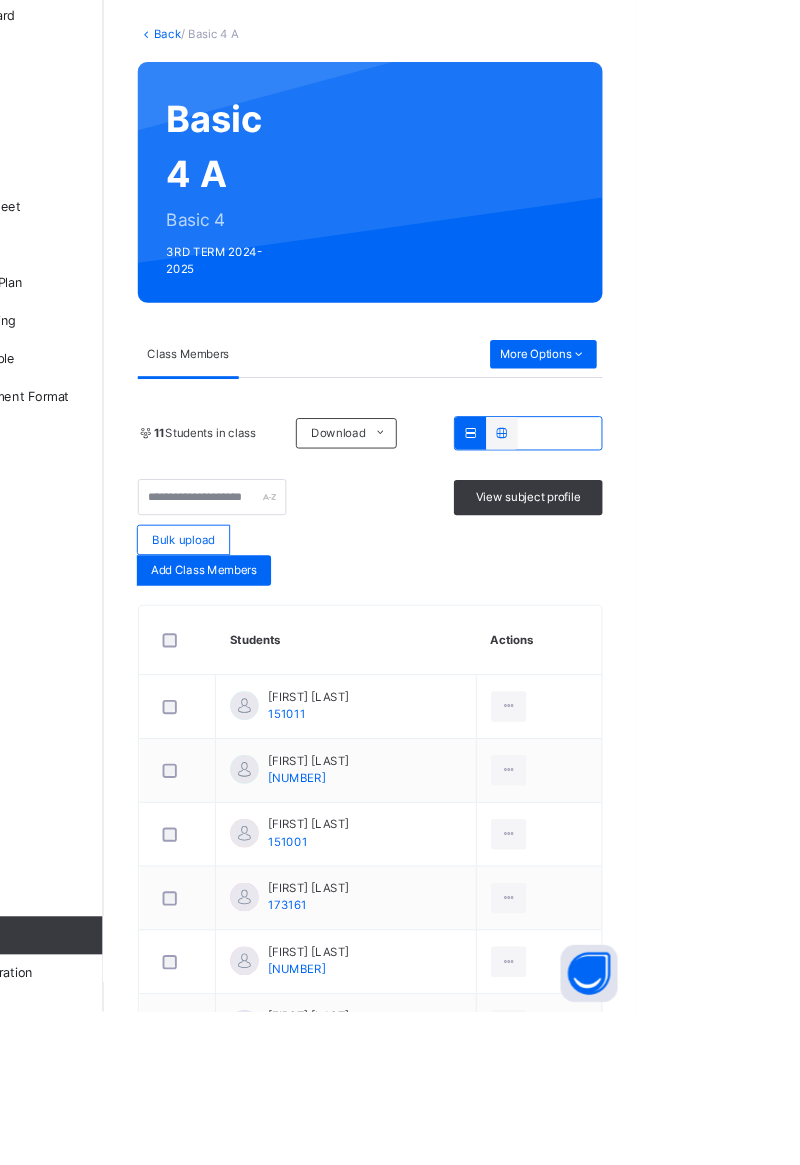 click on "More Options" at bounding box center (702, 475) 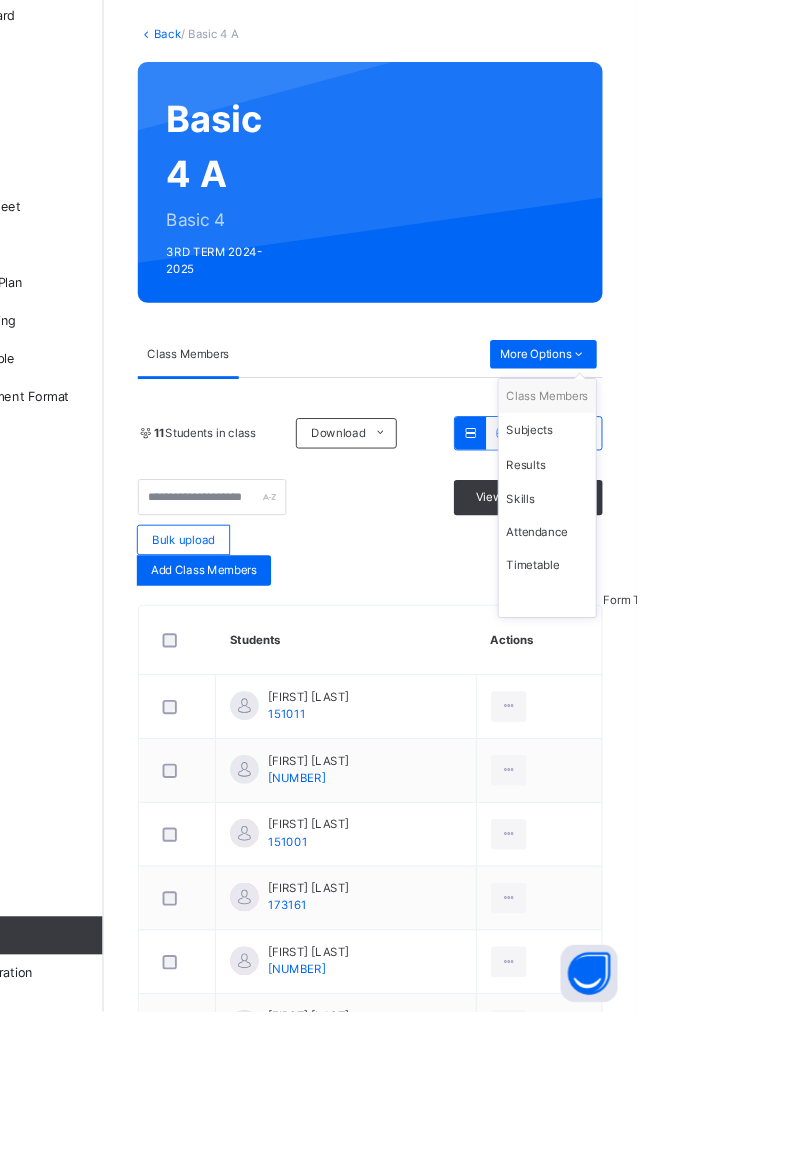 click on "Results" at bounding box center [706, 591] 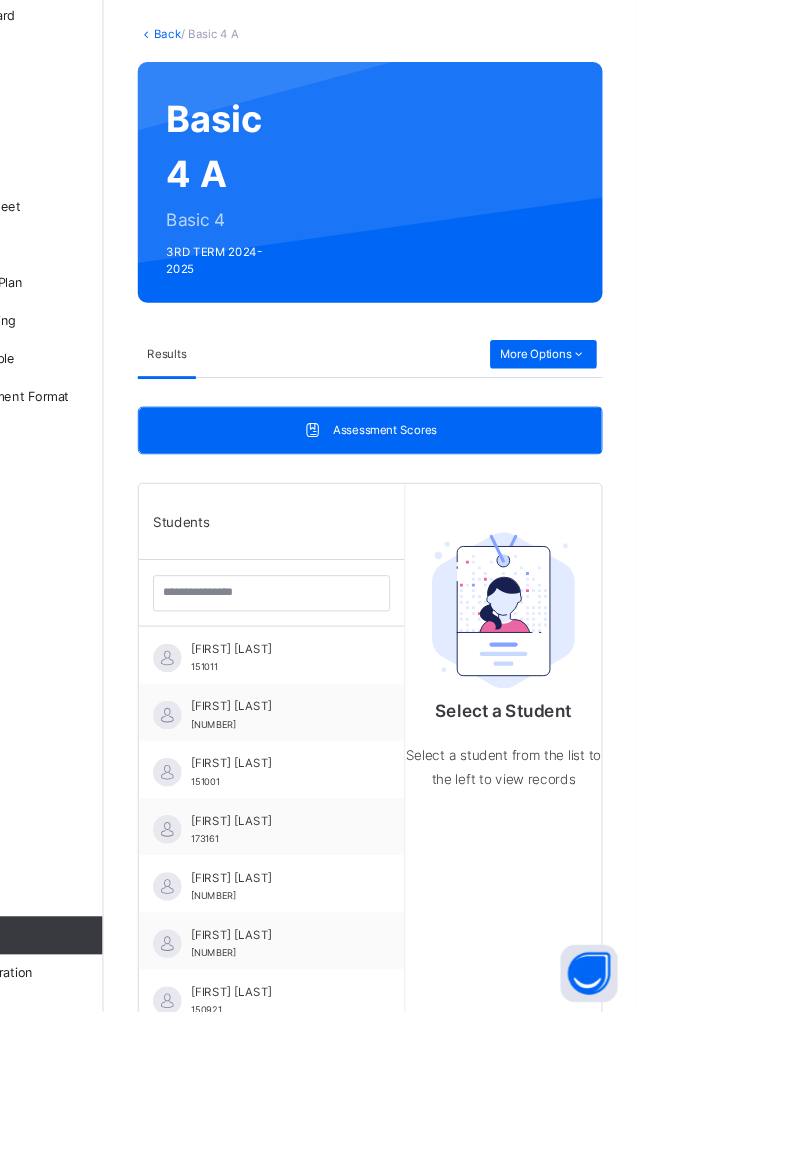 click on "[FIRST]  [LAST]" at bounding box center (421, 785) 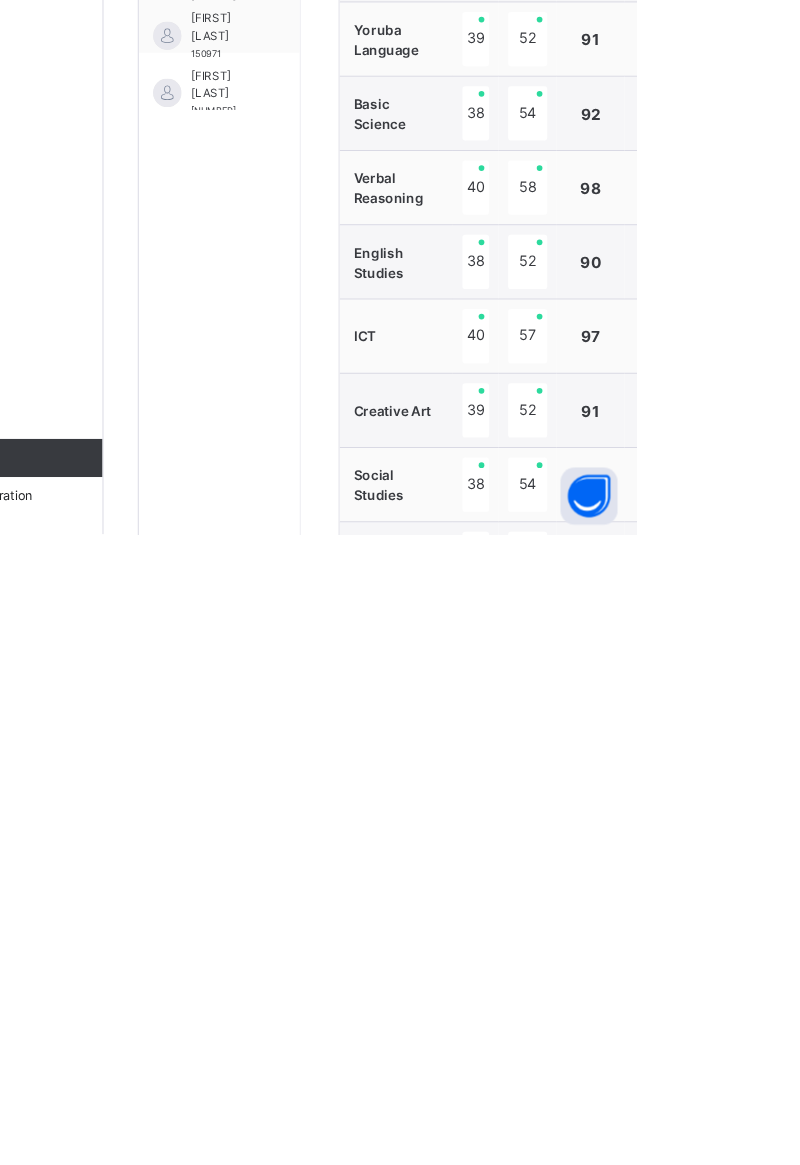 scroll, scrollTop: 703, scrollLeft: 0, axis: vertical 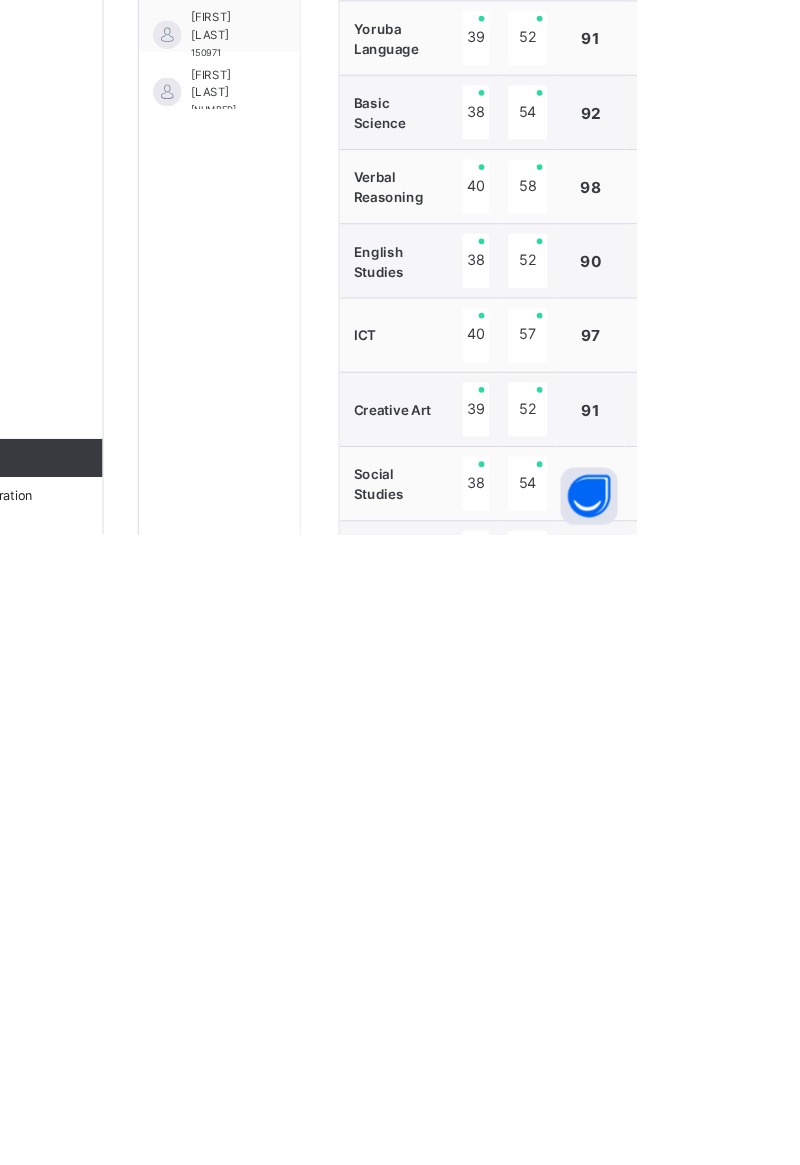 click at bounding box center (607, 1603) 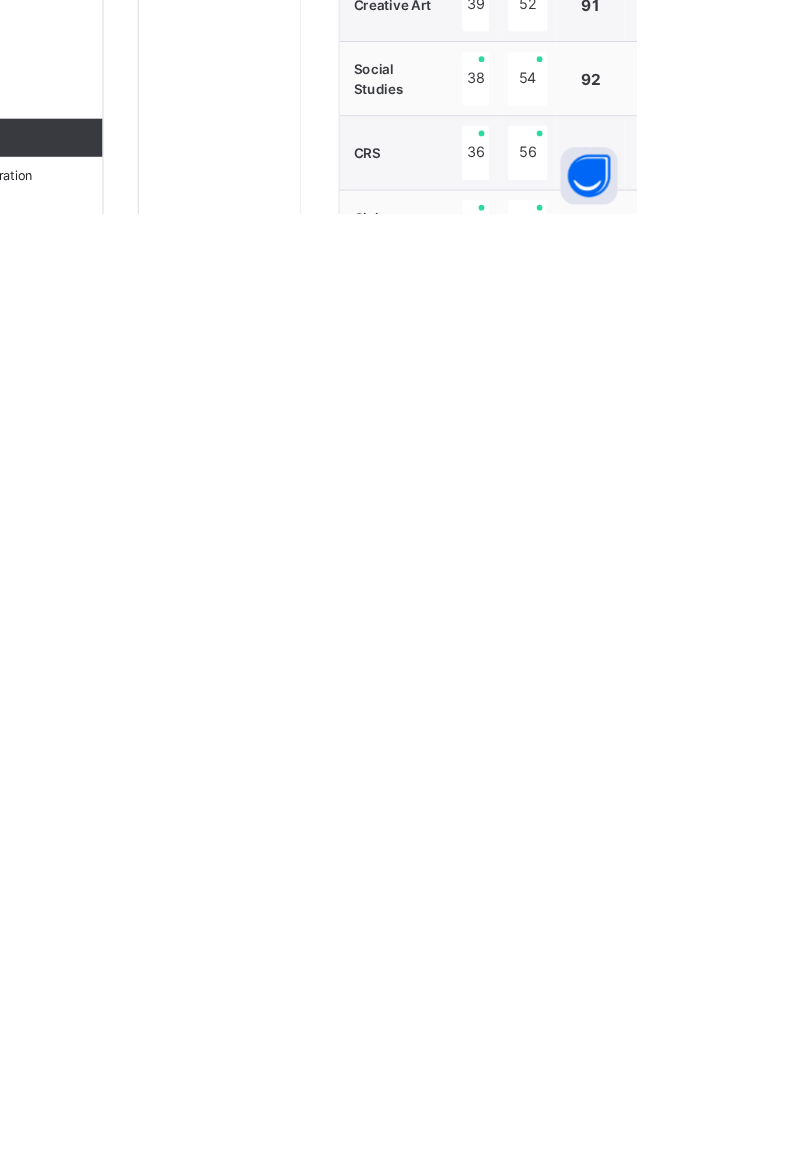 scroll, scrollTop: 806, scrollLeft: 0, axis: vertical 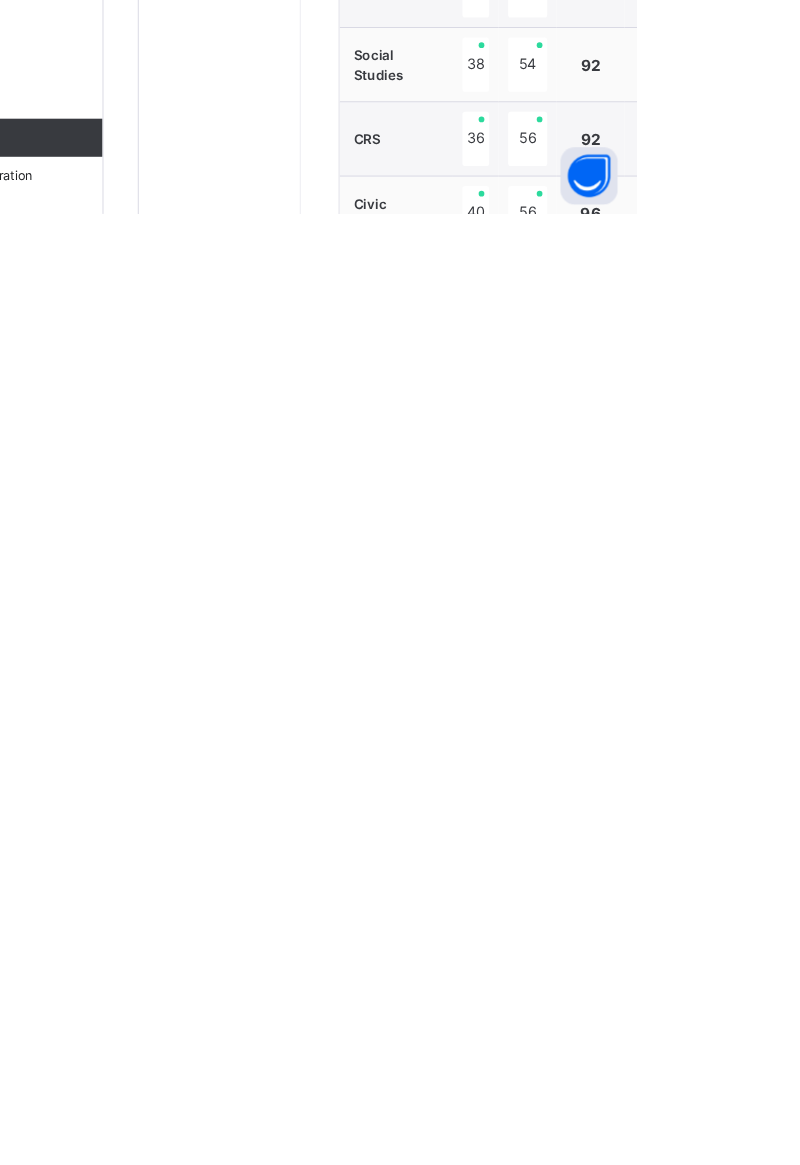 click on "Generate" at bounding box center [571, 1648] 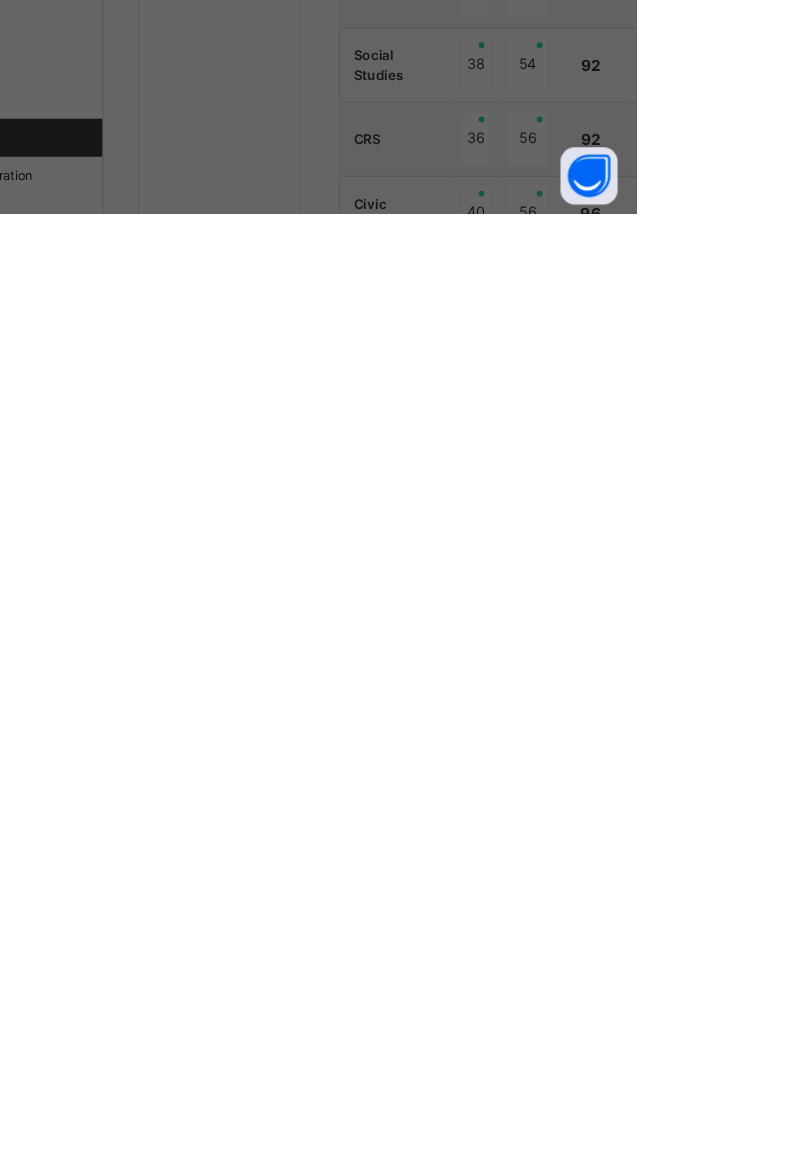 scroll, scrollTop: 807, scrollLeft: 0, axis: vertical 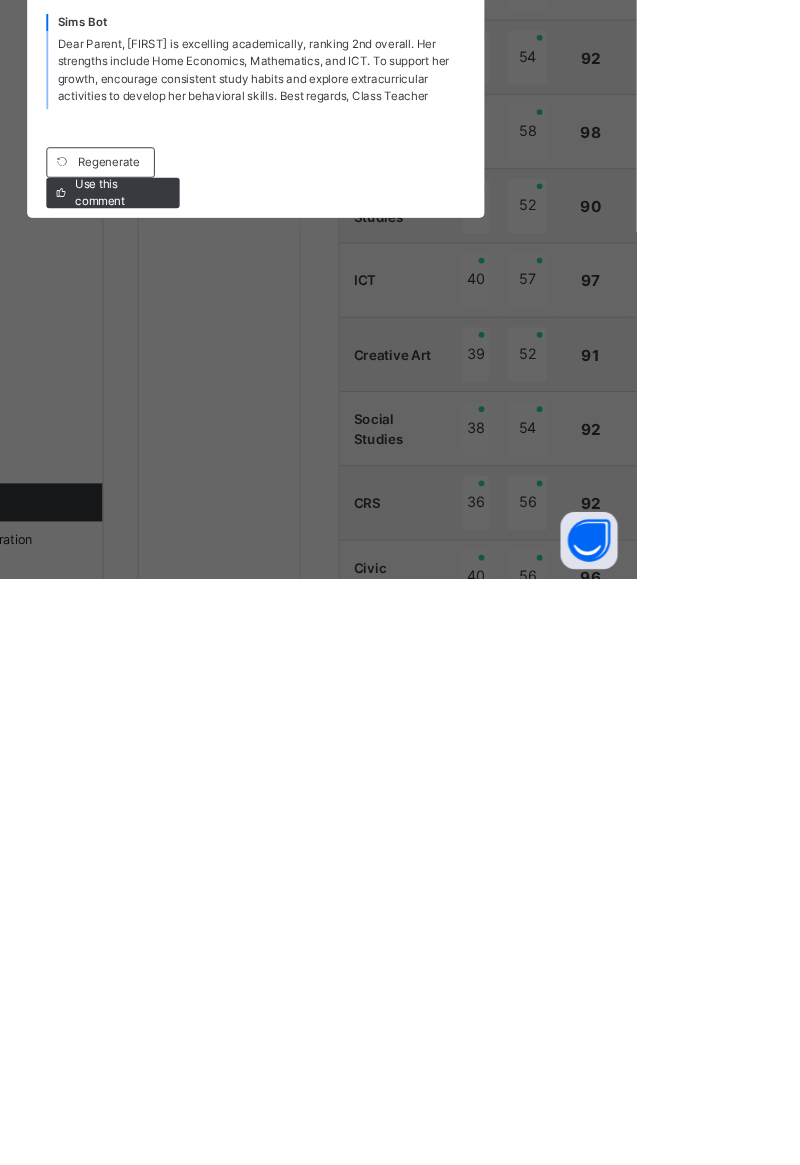 click on "Dear Parent,
[FIRST] is excelling academically, ranking 2nd overall. Her strengths include Home Economics, Mathematics, and ICT. To support her growth, encourage consistent study habits and explore extracurricular activities to develop her behavioral skills.
Best regards,
Class Teacher" at bounding box center (397, 630) 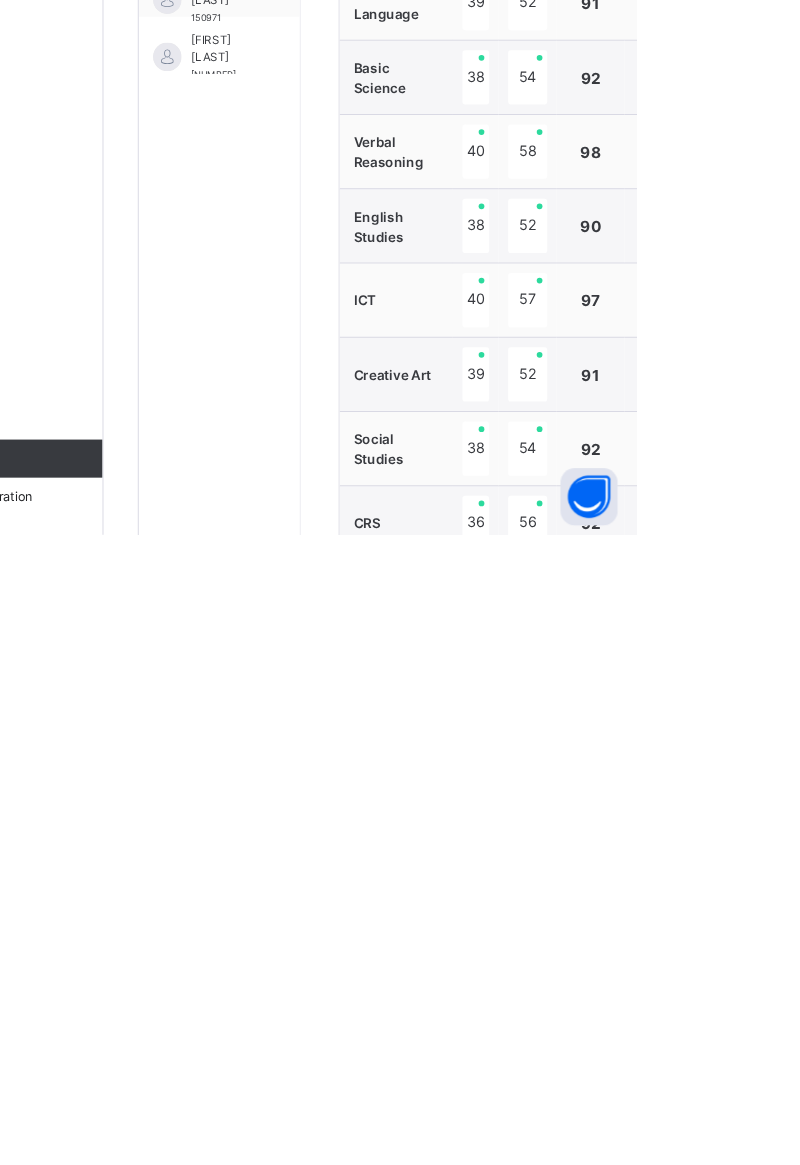 scroll, scrollTop: 740, scrollLeft: 0, axis: vertical 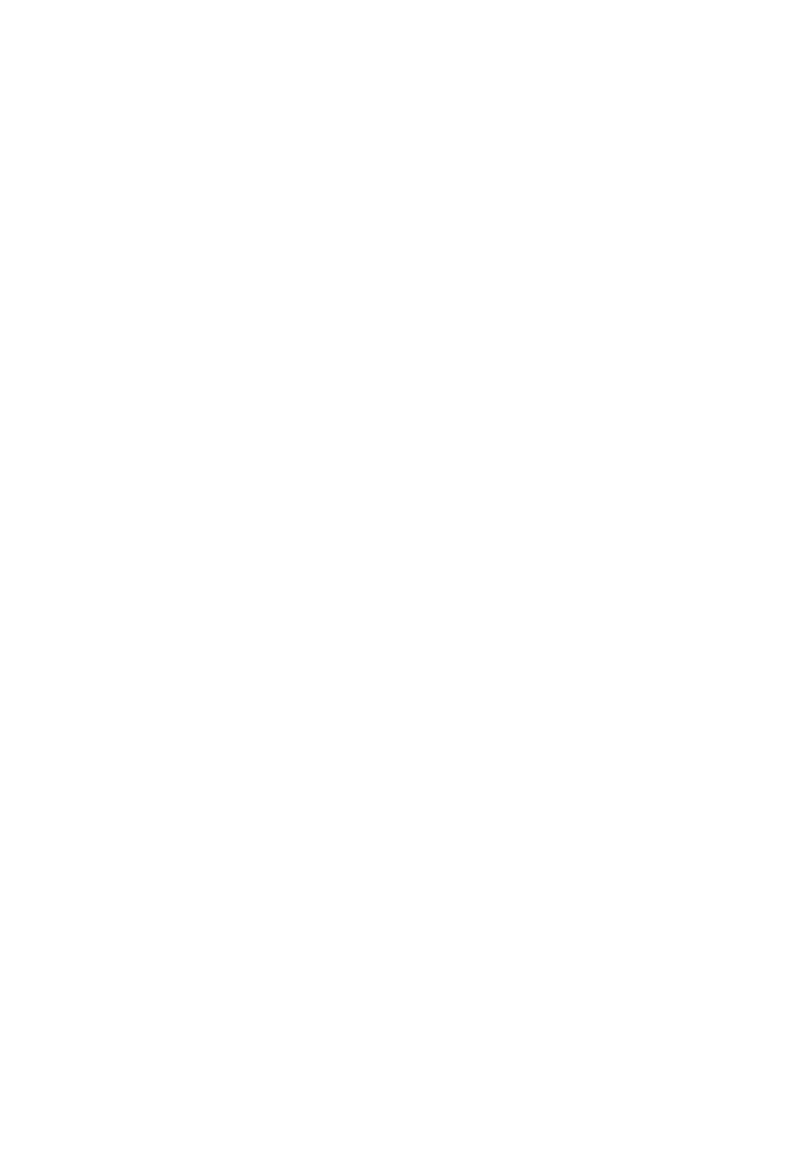click on "**********" at bounding box center (607, 1566) 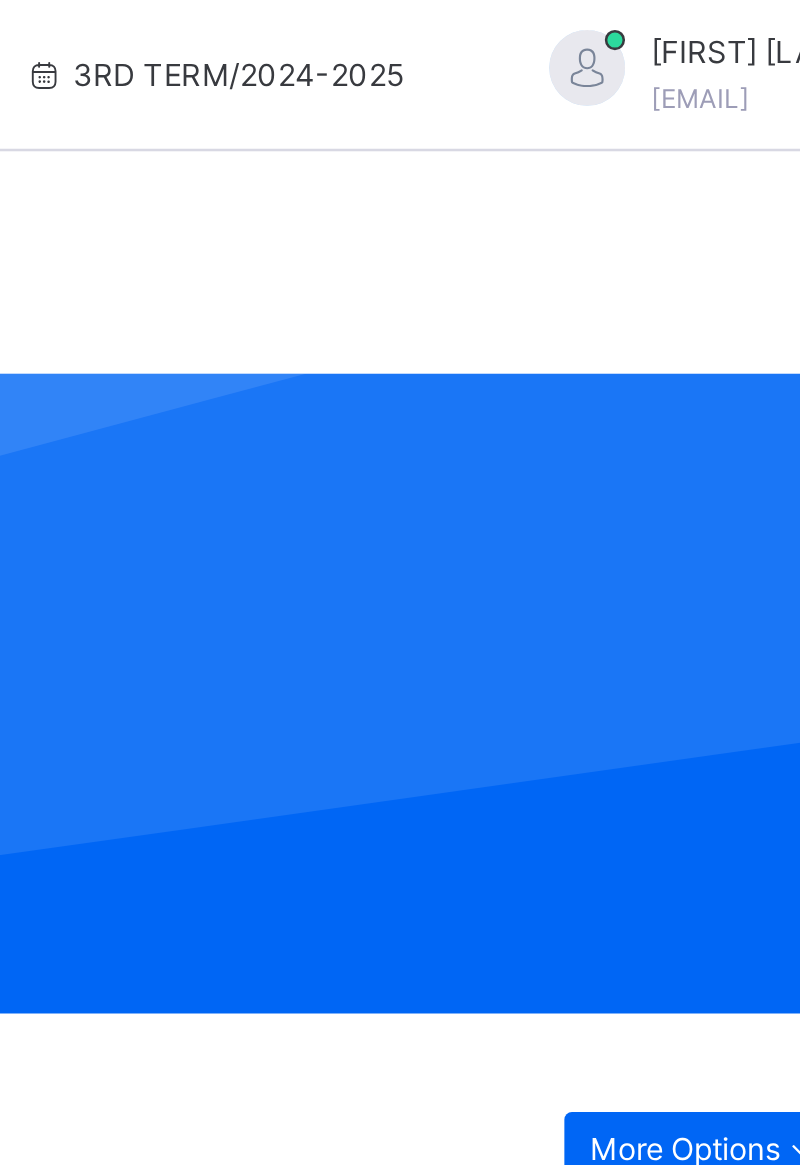 scroll, scrollTop: 0, scrollLeft: 0, axis: both 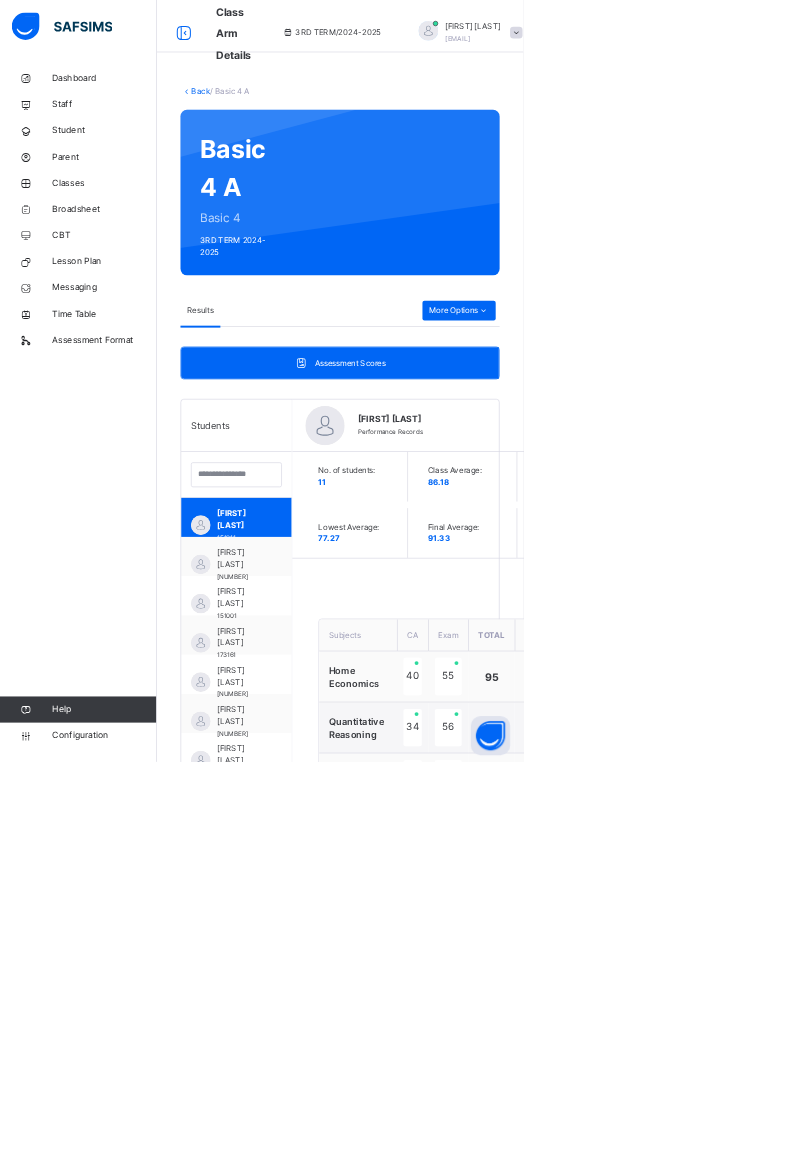 type on "**********" 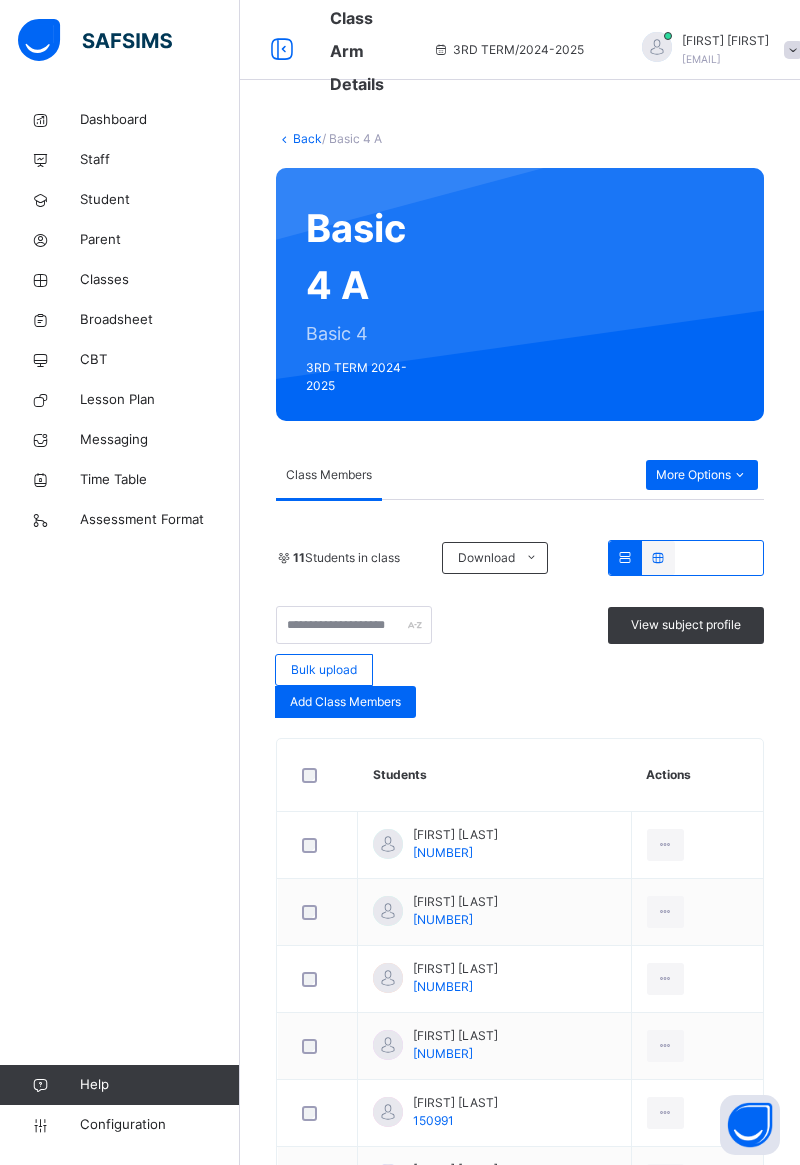 scroll, scrollTop: 0, scrollLeft: 0, axis: both 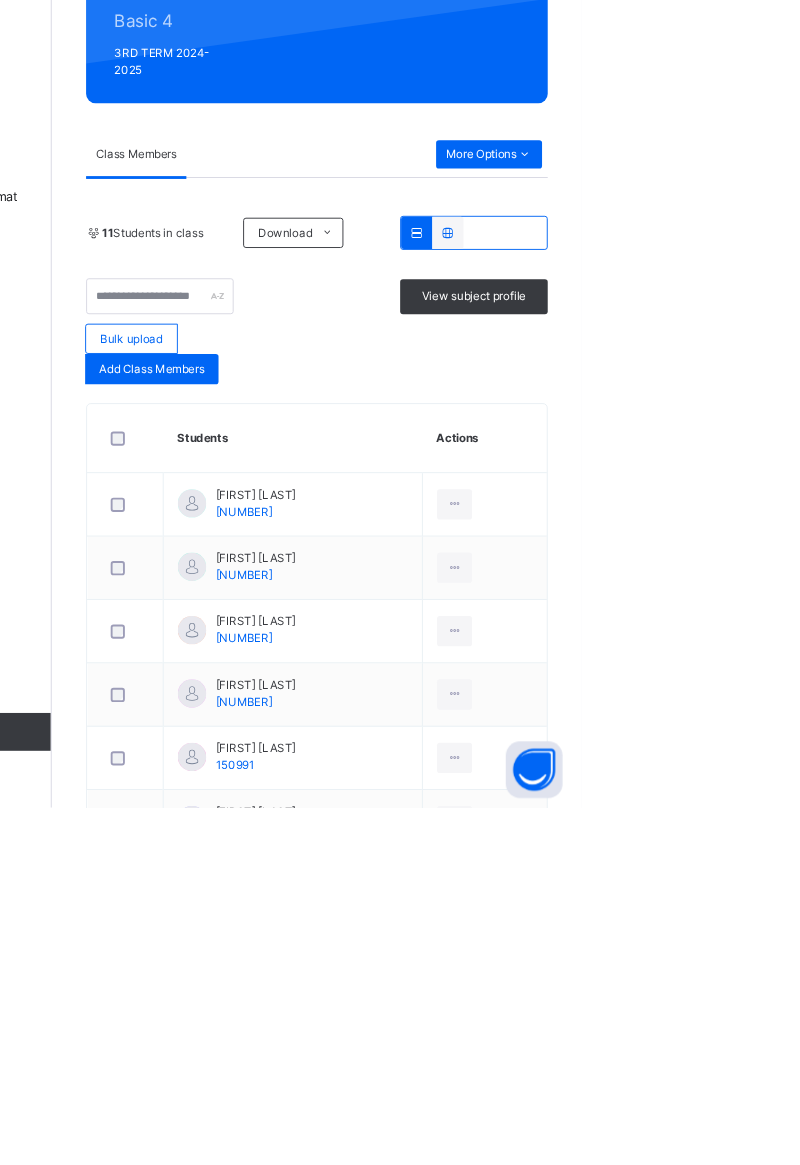 click at bounding box center [388, 844] 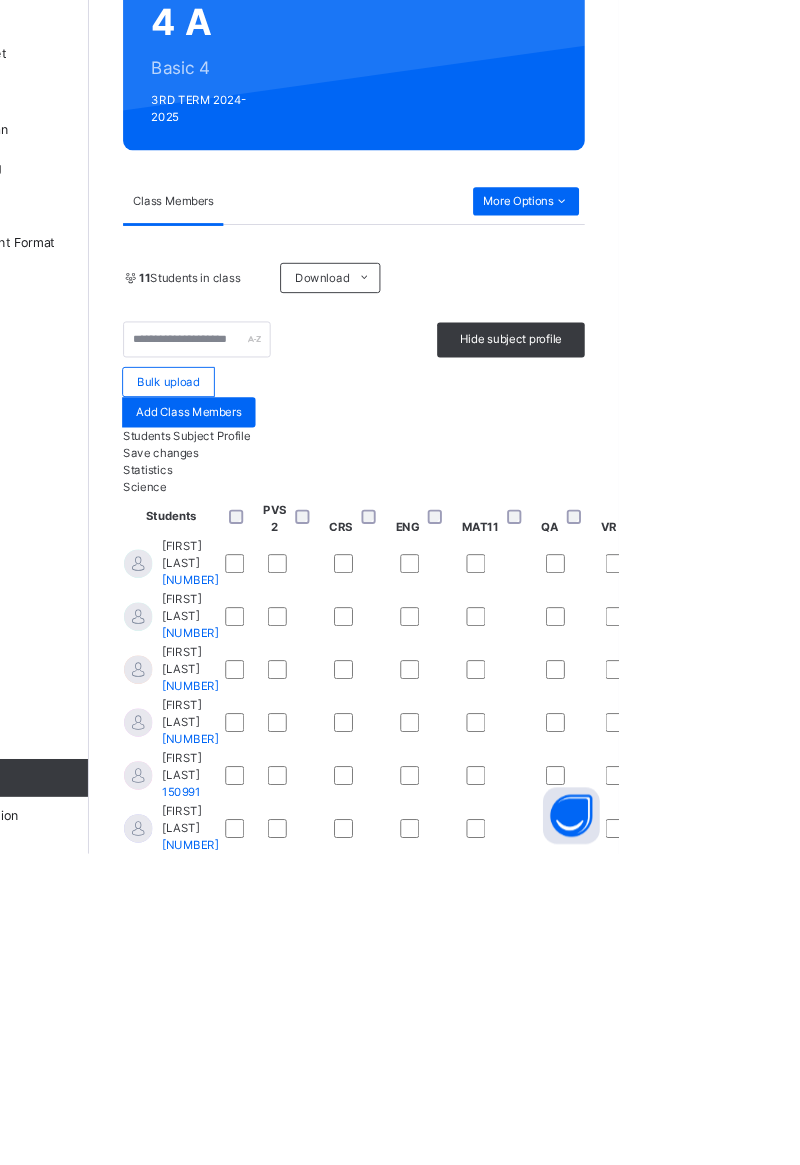 click on "Hide subject profile" at bounding box center (686, 621) 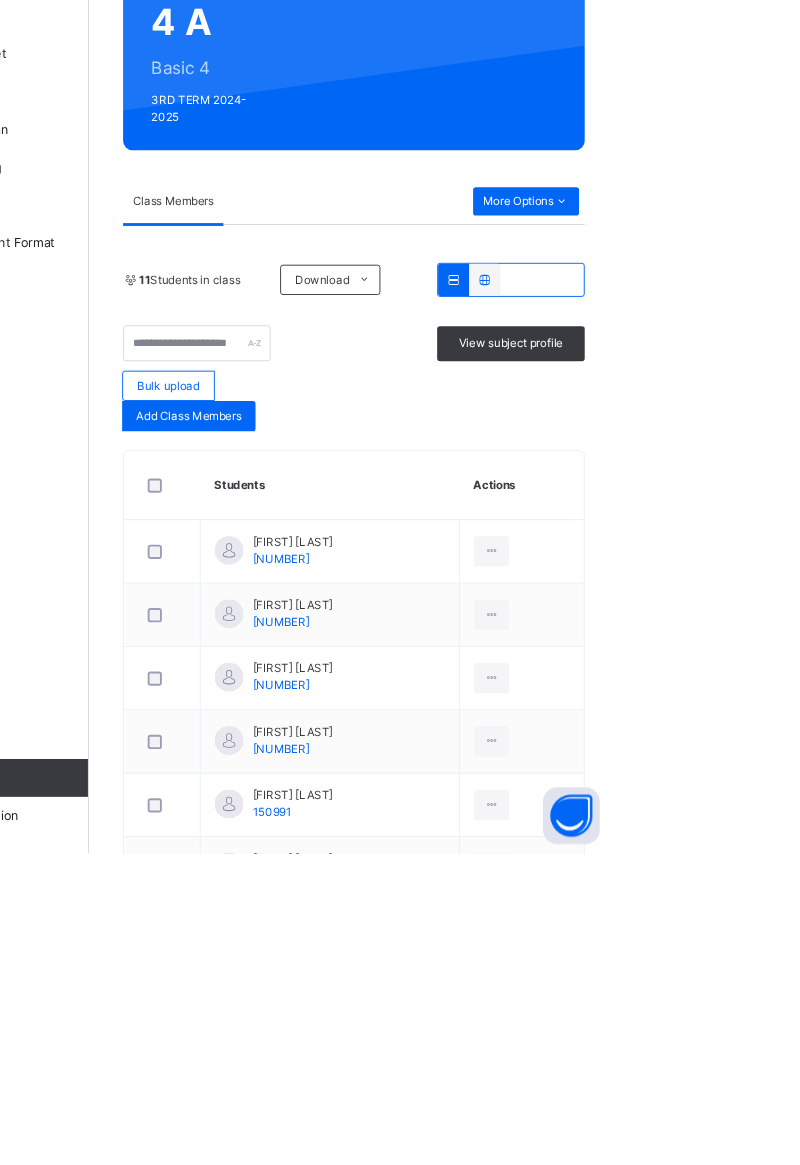 click on "More Options" at bounding box center (702, 475) 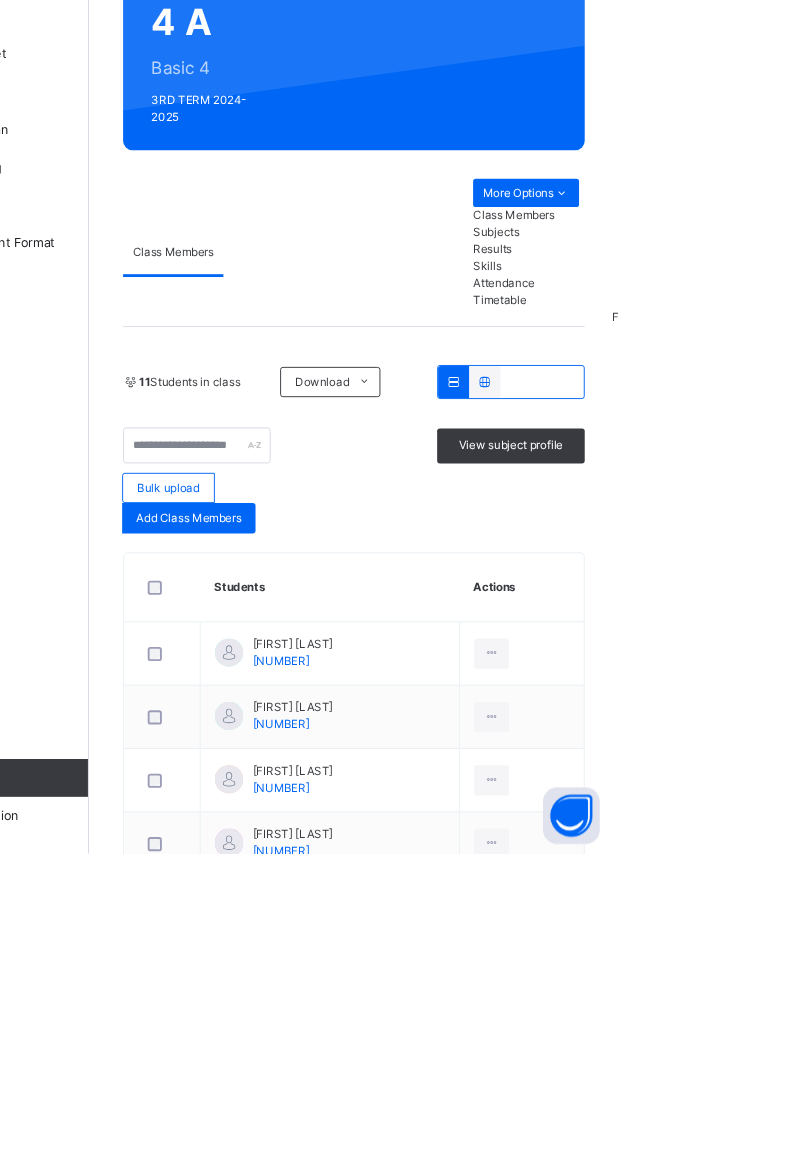 click on "Results" at bounding box center [702, 526] 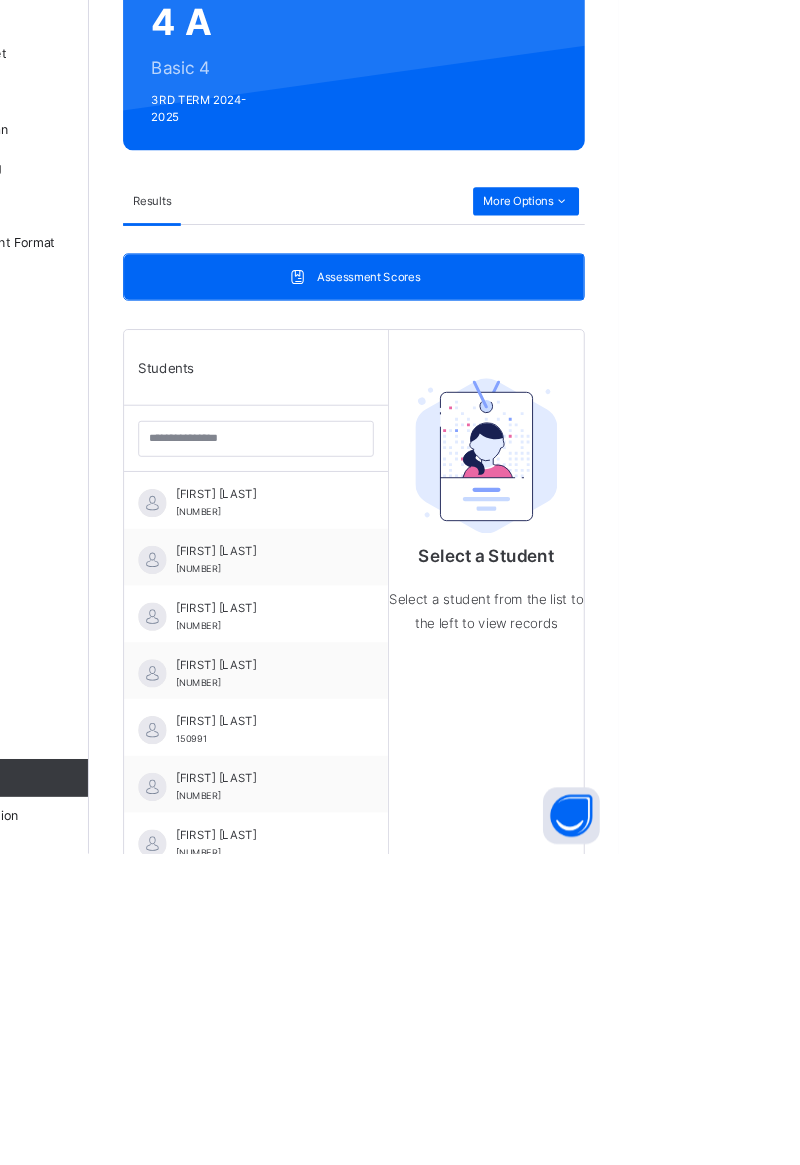 click on "Aishat  Auwal-Sariki 151011" at bounding box center (421, 794) 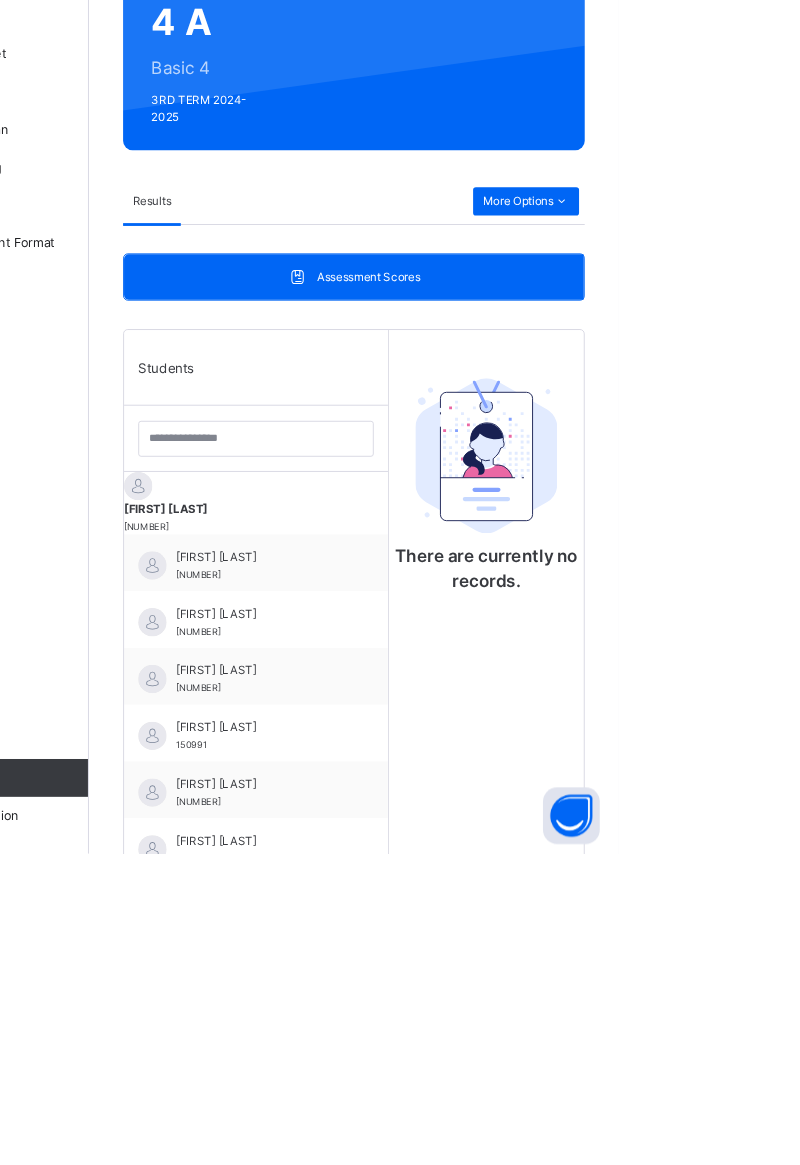 click on "Aminat  Faruk 222261" at bounding box center [421, 860] 